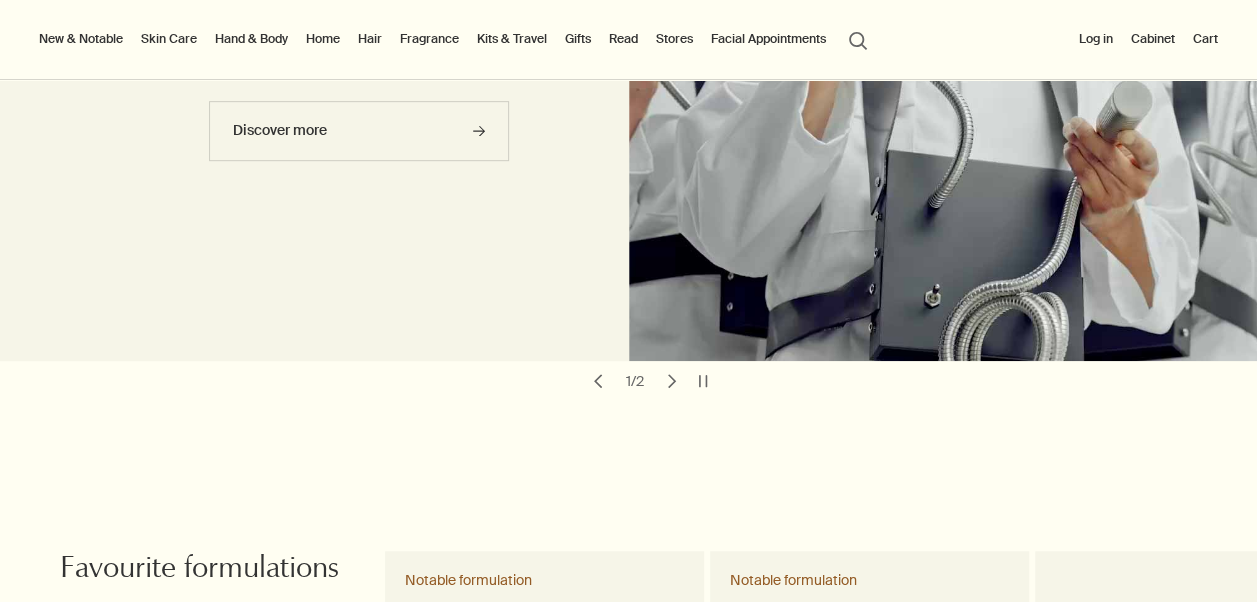 scroll, scrollTop: 0, scrollLeft: 0, axis: both 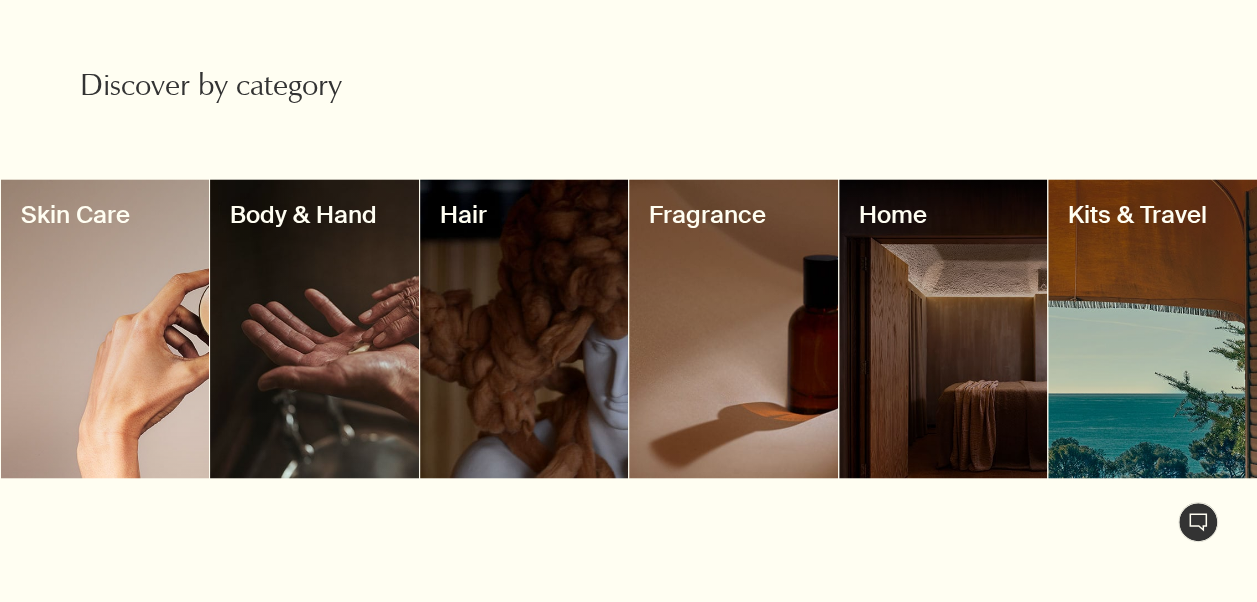 click on "Hair" at bounding box center [524, 215] 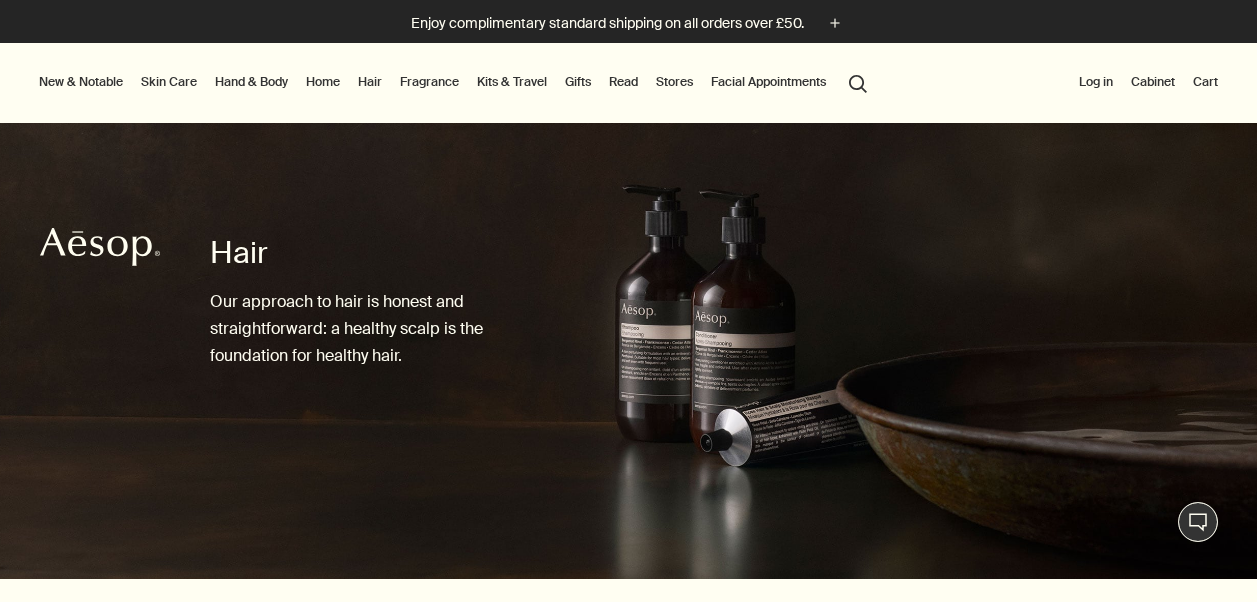 scroll, scrollTop: 0, scrollLeft: 0, axis: both 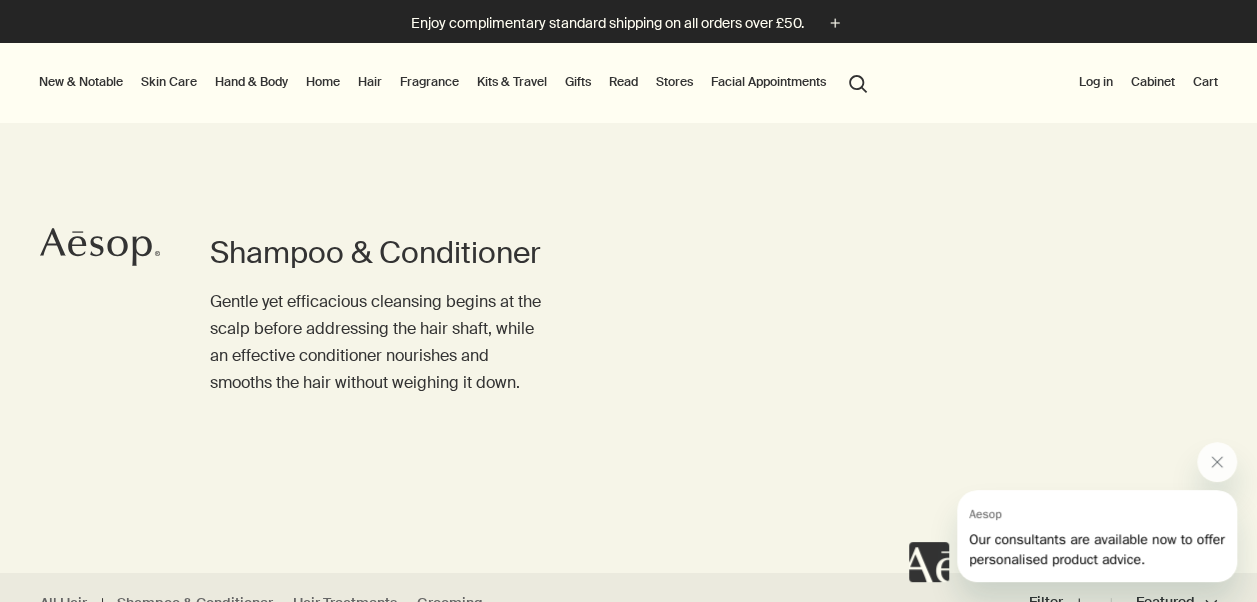 click on "Skin Care" at bounding box center [169, 82] 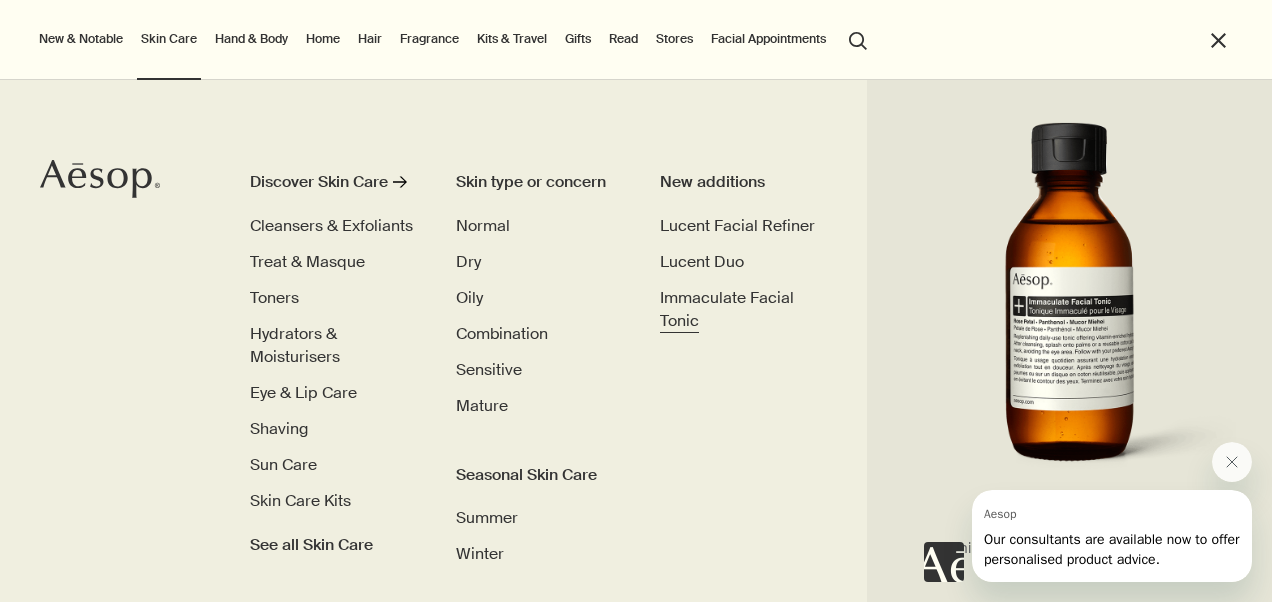 click on "Immaculate Facial Tonic" at bounding box center [727, 309] 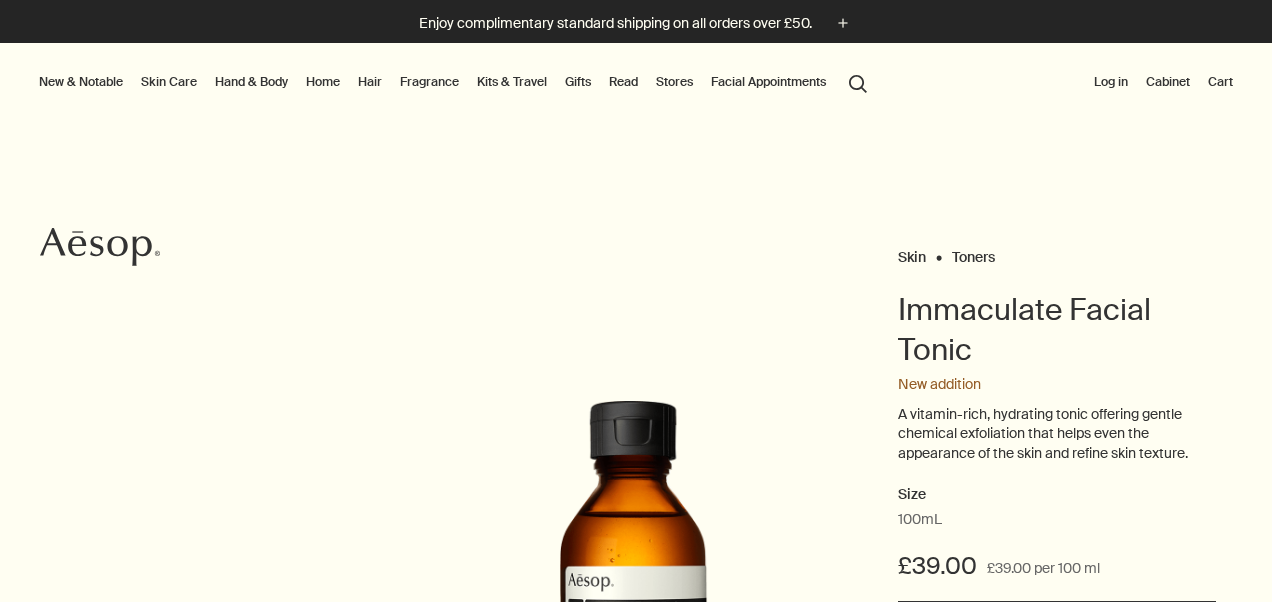 scroll, scrollTop: 0, scrollLeft: 0, axis: both 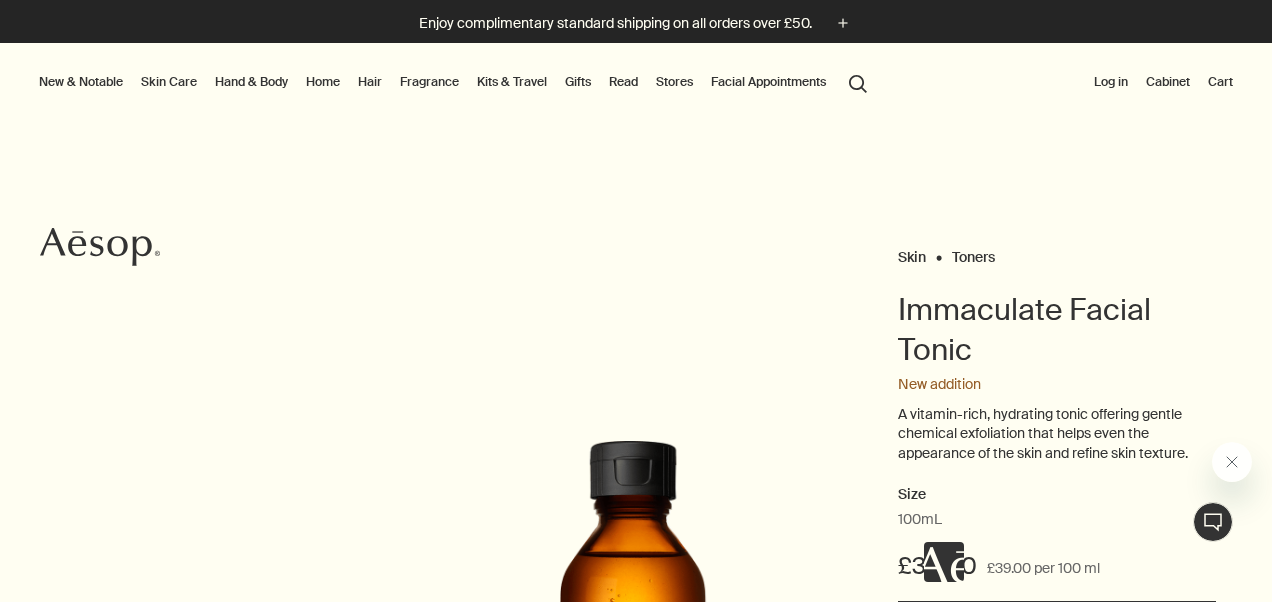 click on "Hair" at bounding box center (370, 82) 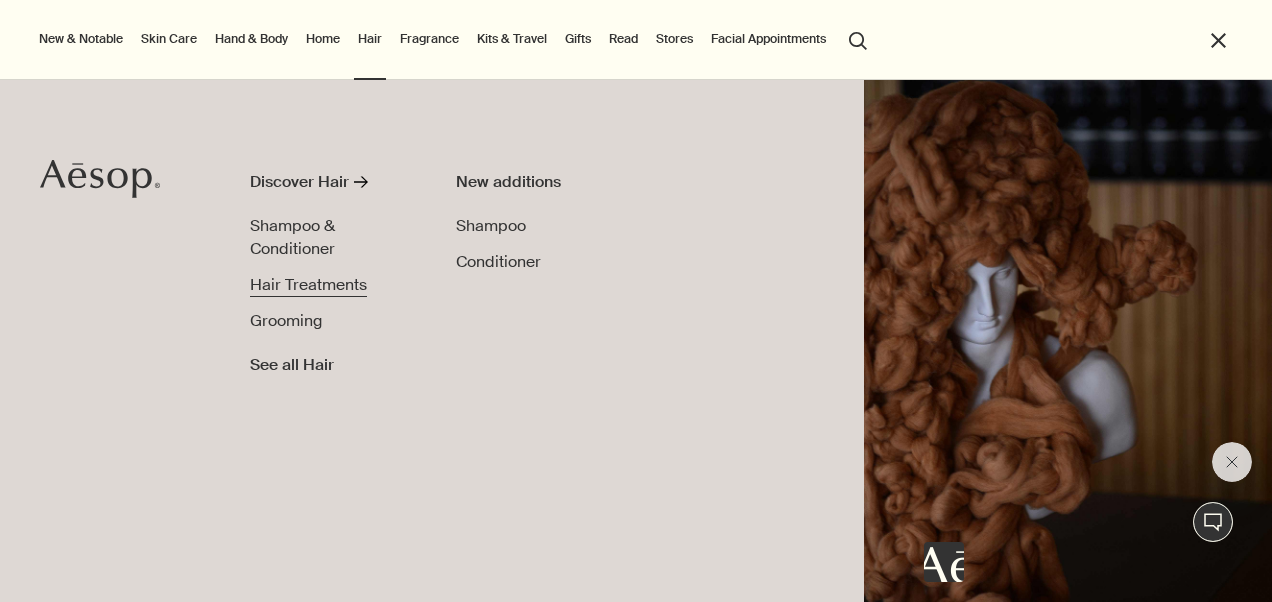 click on "Hair Treatments" at bounding box center (308, 284) 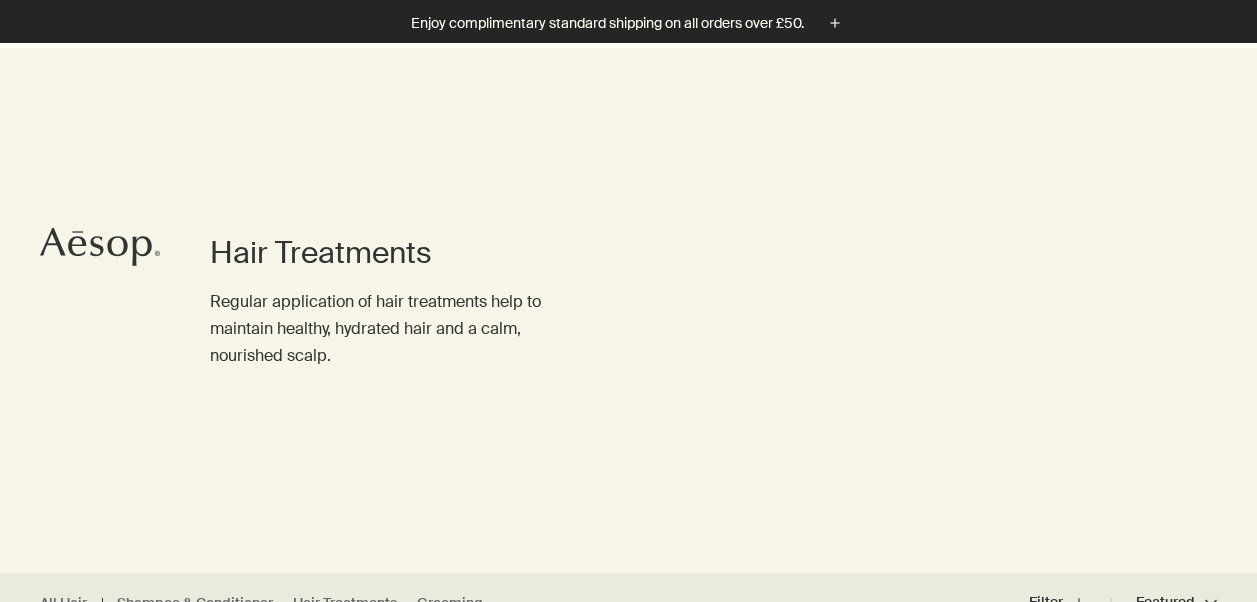 scroll, scrollTop: 502, scrollLeft: 0, axis: vertical 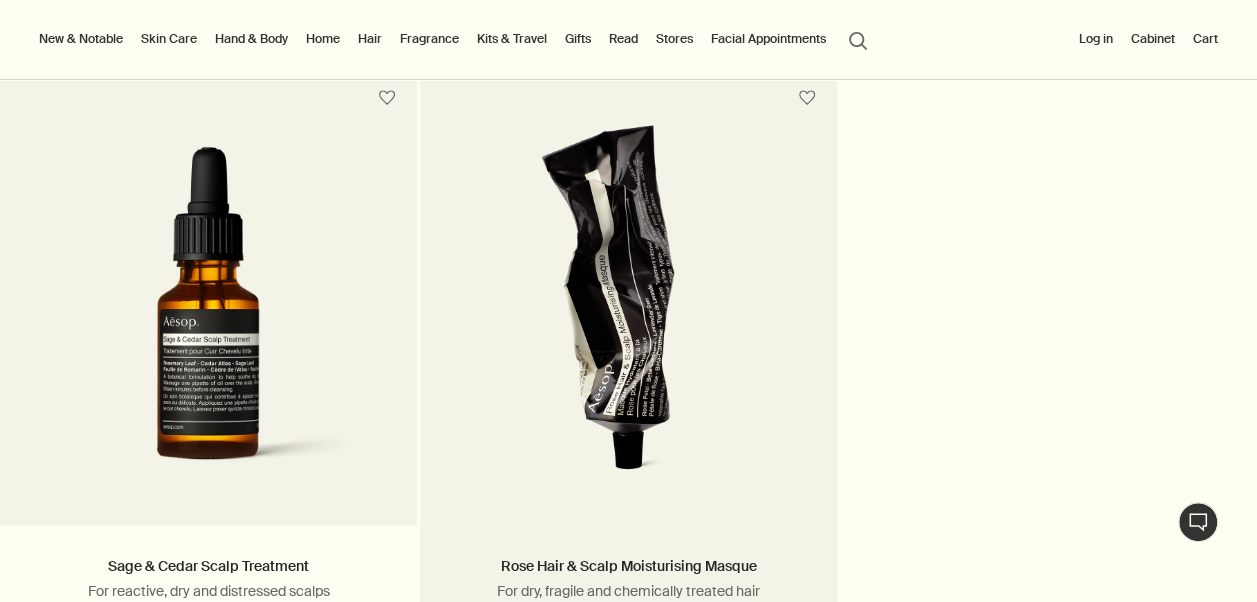 click at bounding box center [629, 310] 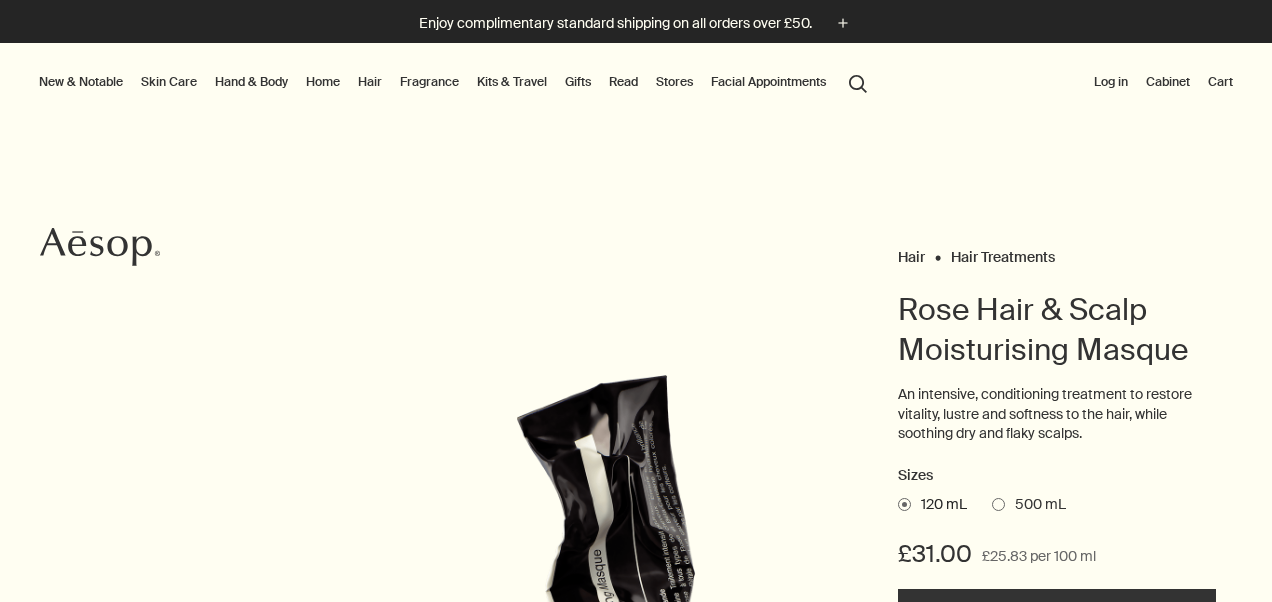 scroll, scrollTop: 0, scrollLeft: 0, axis: both 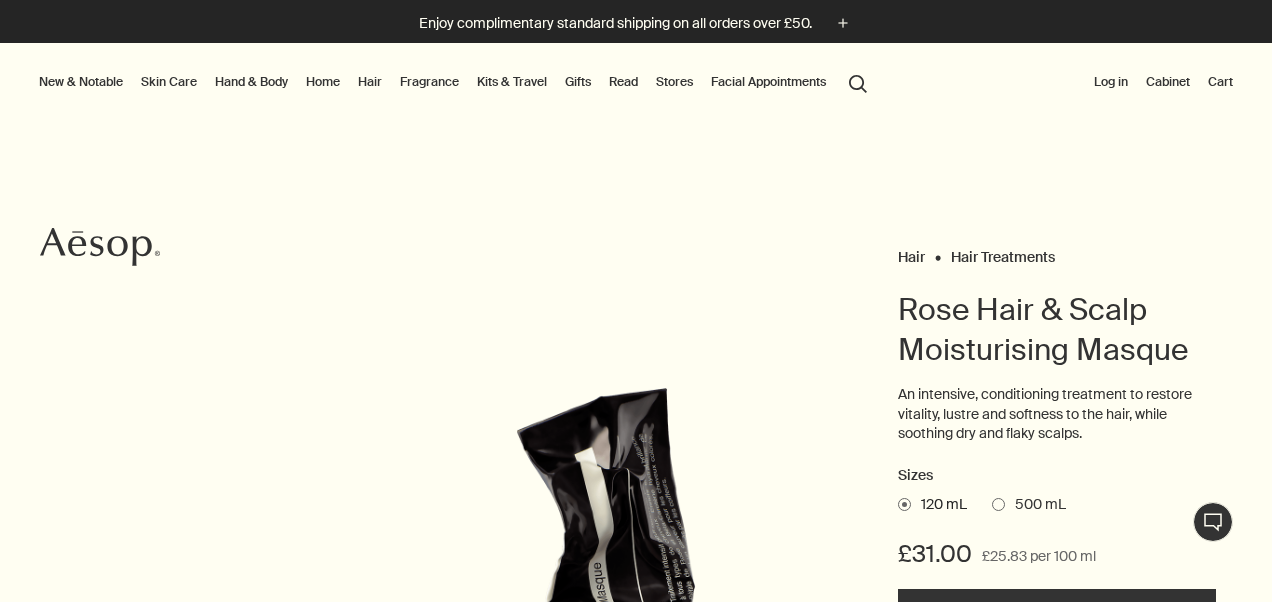 click on "Hair" at bounding box center (370, 82) 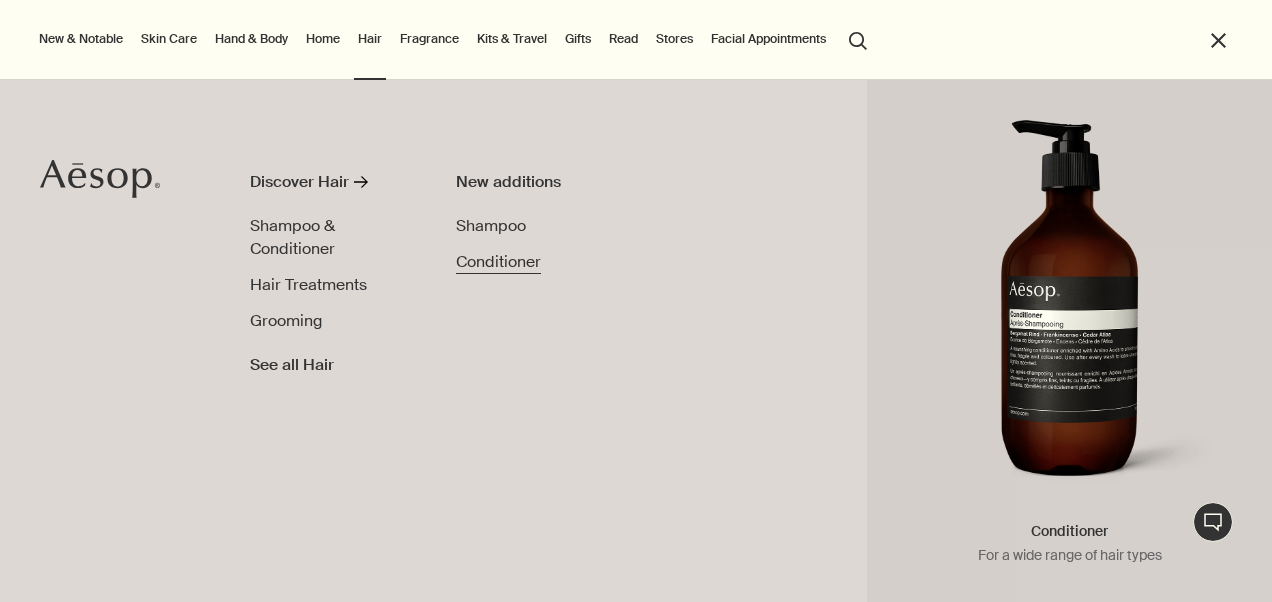 click on "Conditioner" at bounding box center (498, 261) 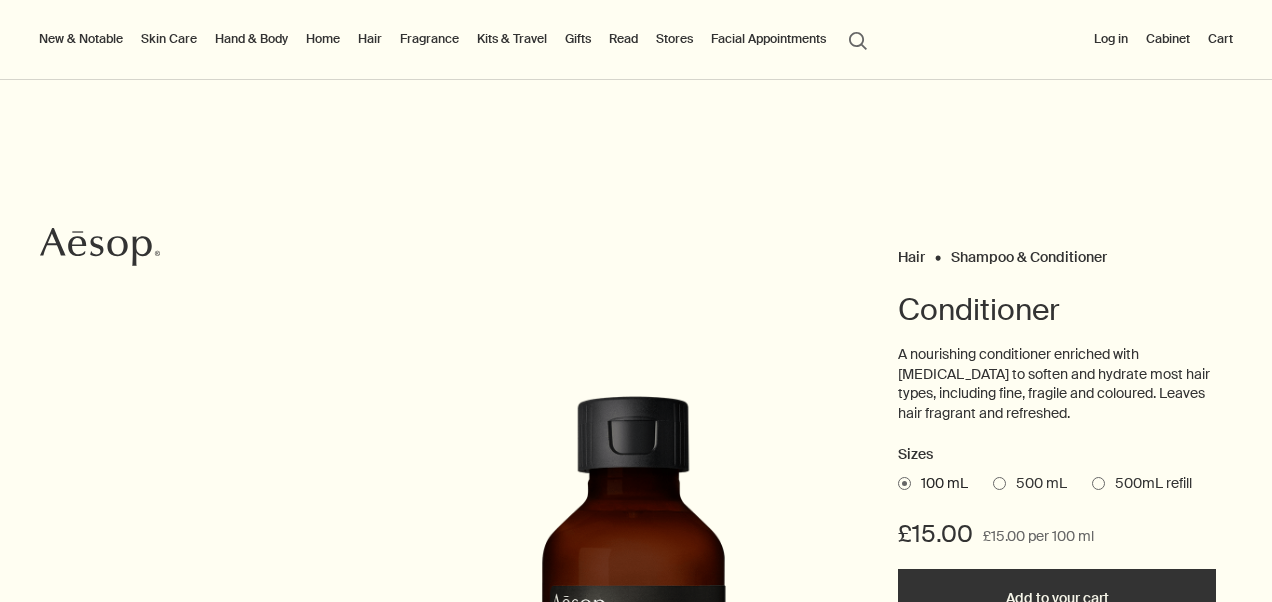 scroll, scrollTop: 0, scrollLeft: 0, axis: both 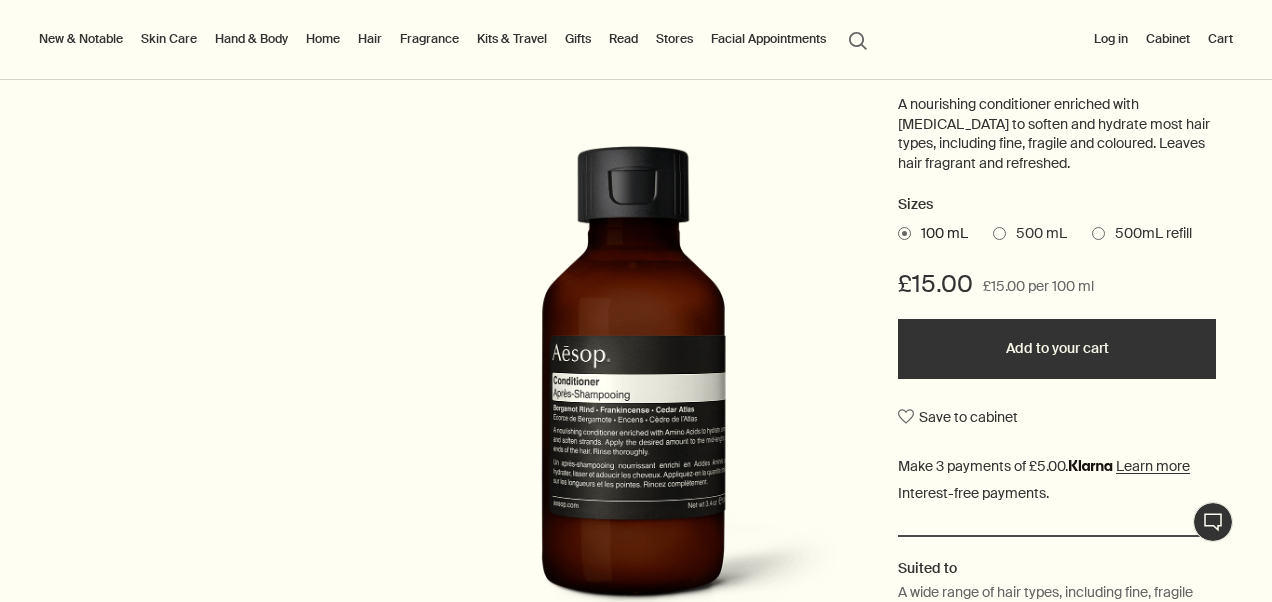 click at bounding box center (999, 233) 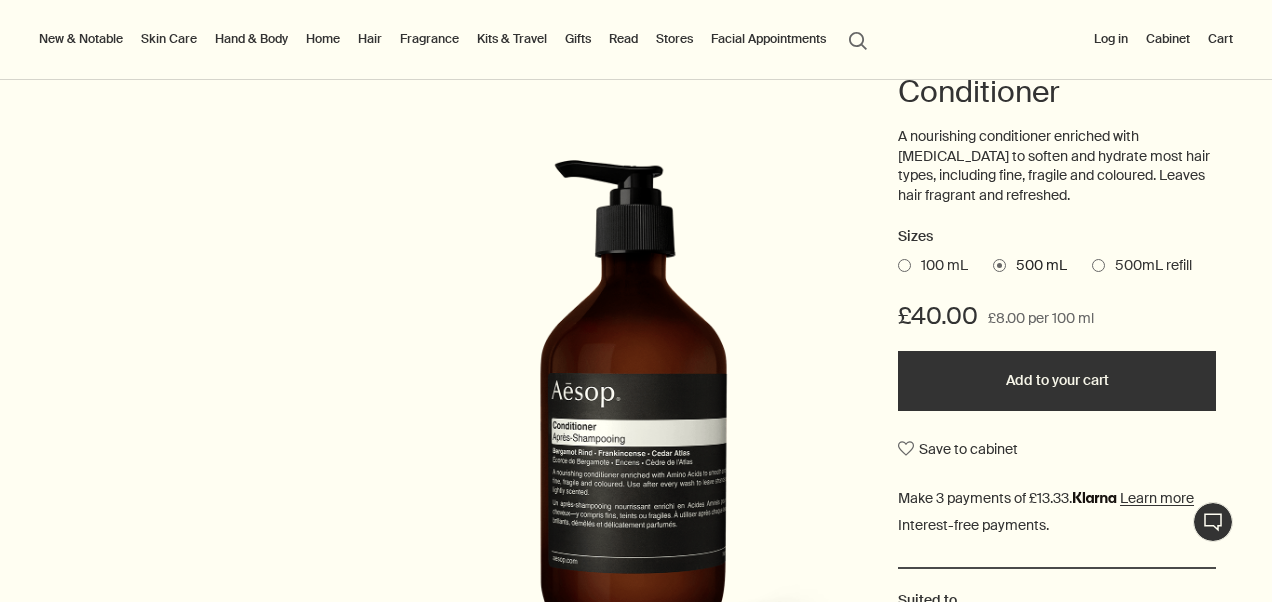 scroll, scrollTop: 223, scrollLeft: 0, axis: vertical 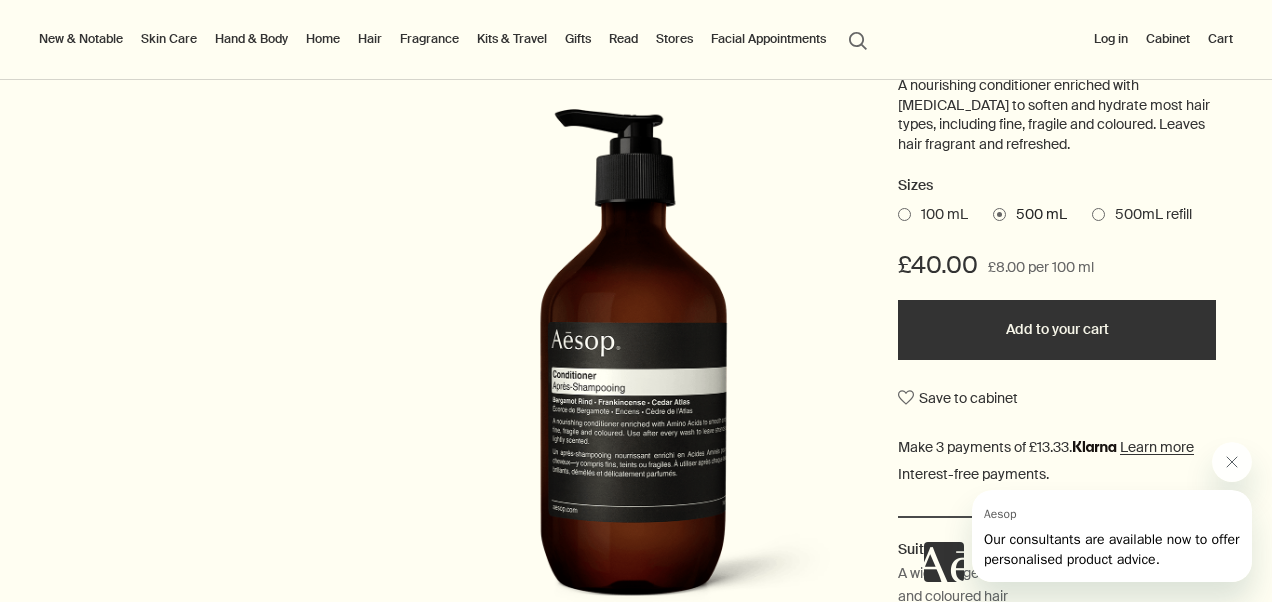 click on "Add to your cart" at bounding box center (1057, 330) 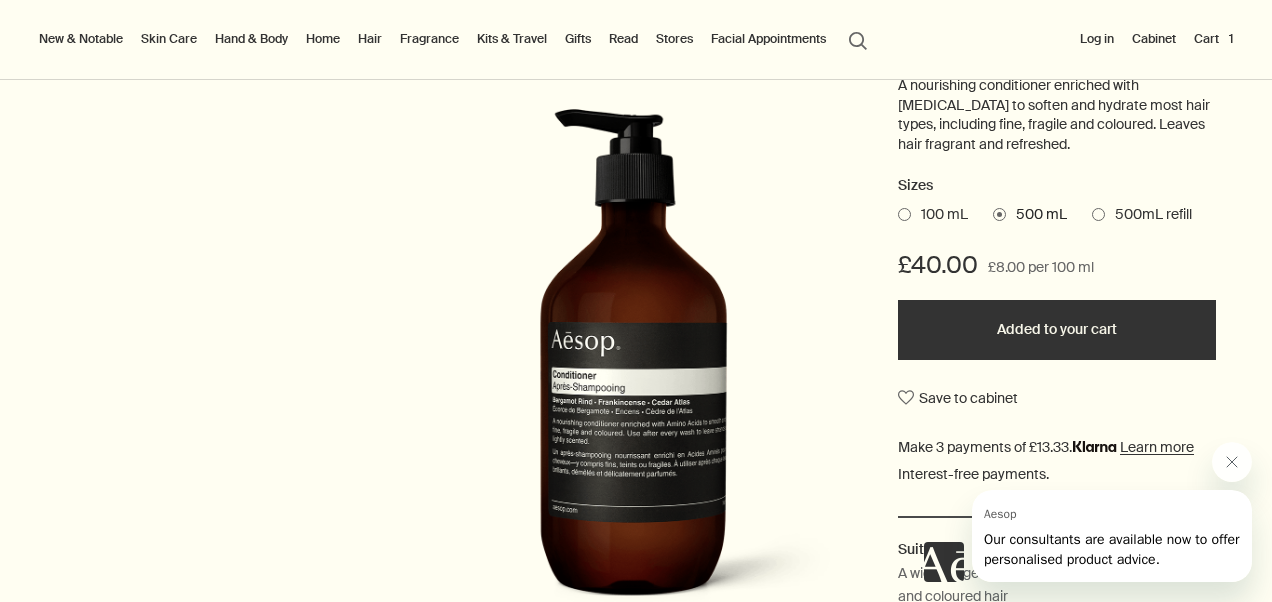 click on "Added to your cart Add to your cart" at bounding box center [1057, 330] 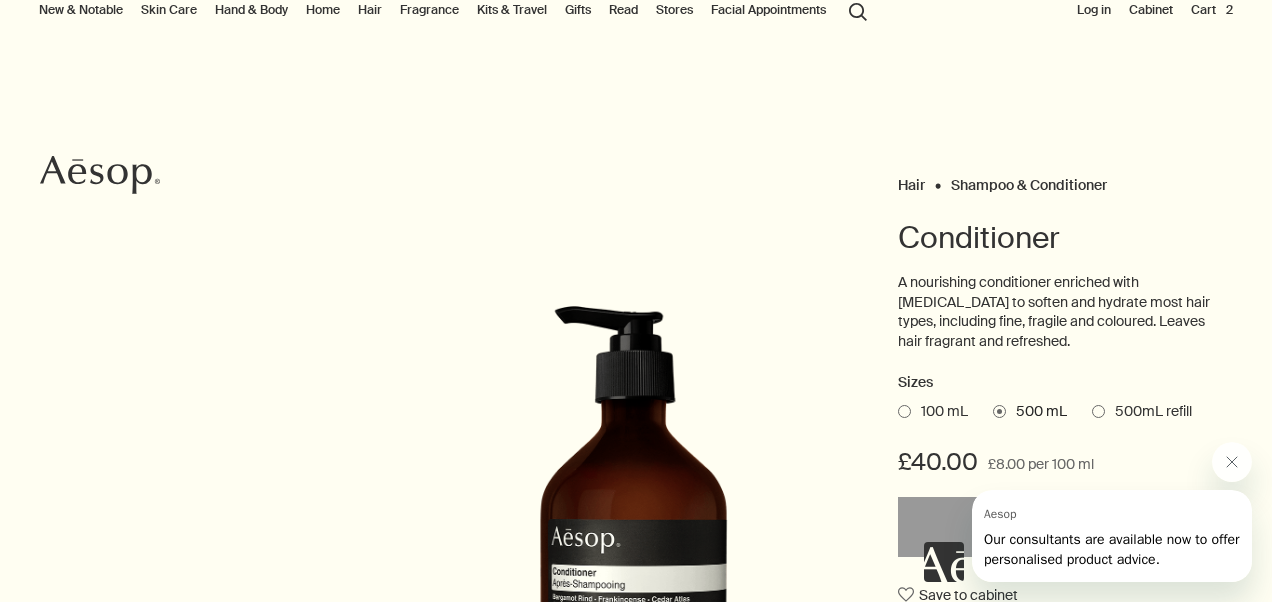 scroll, scrollTop: 0, scrollLeft: 0, axis: both 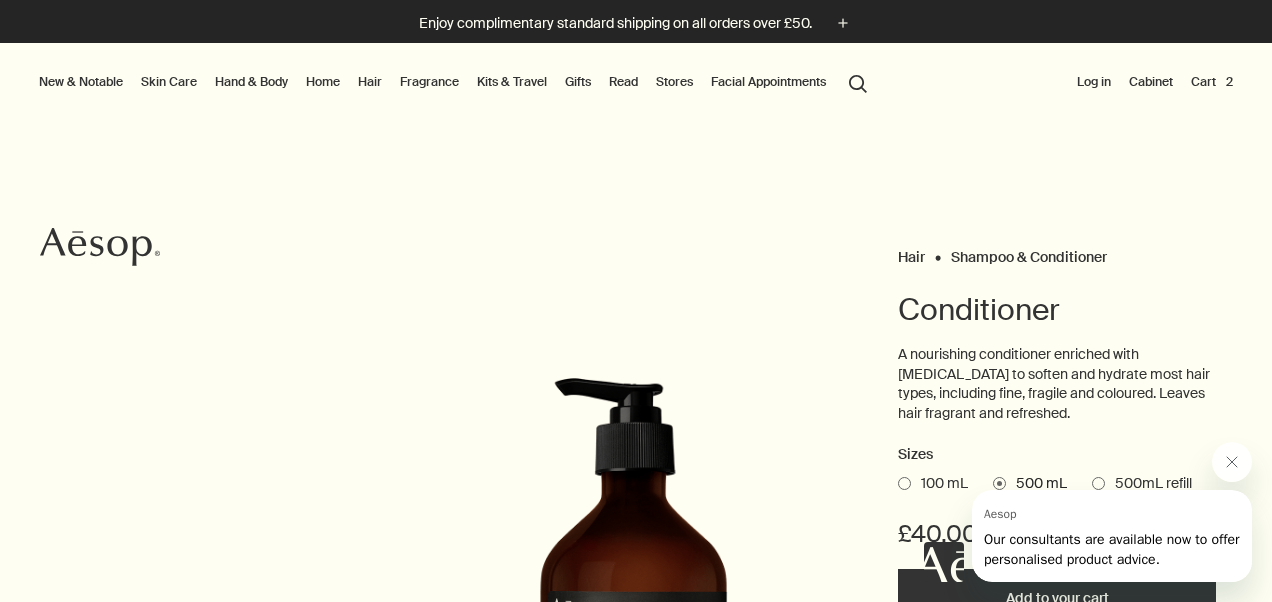 click on "Hair" at bounding box center (370, 82) 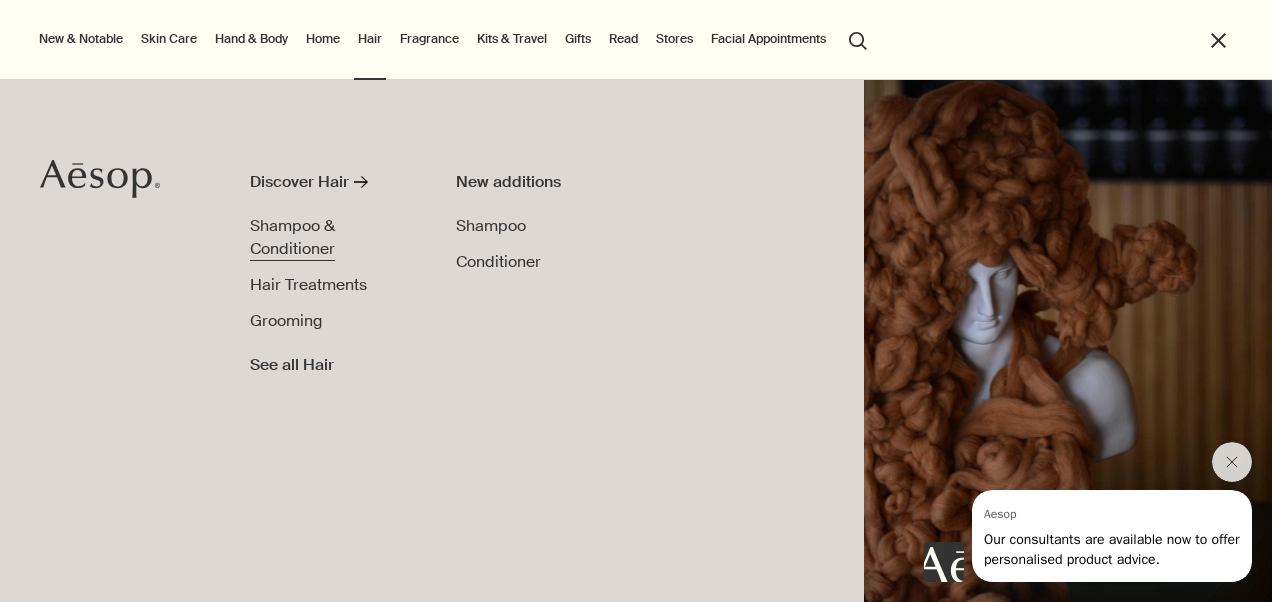 click on "Shampoo & Conditioner" at bounding box center [292, 237] 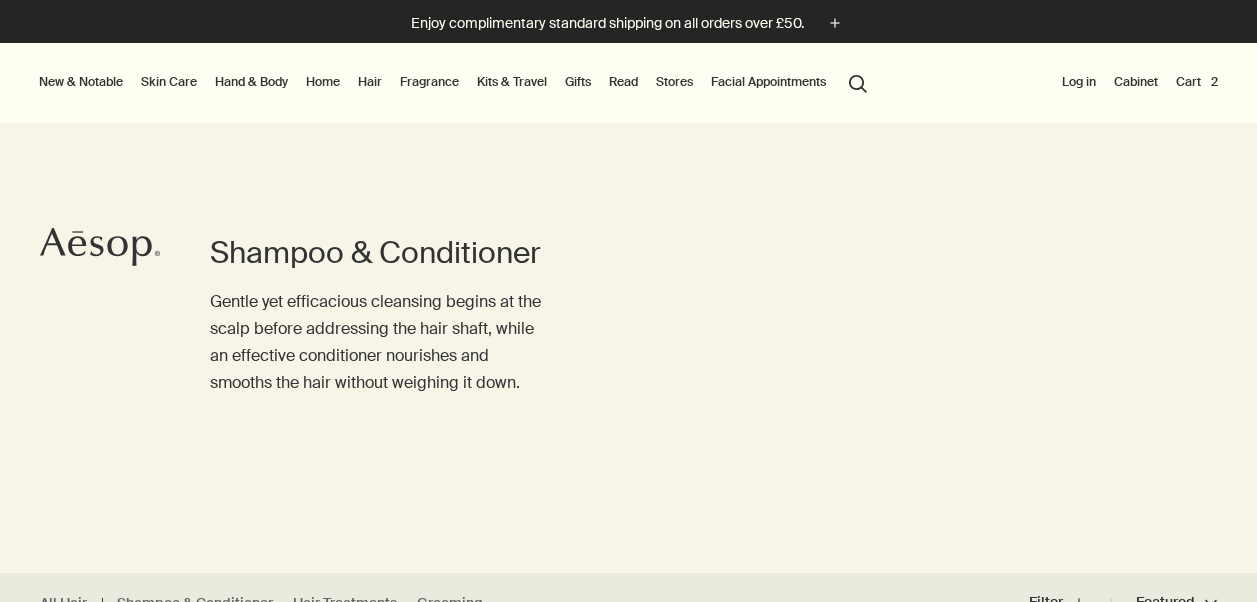 scroll, scrollTop: 0, scrollLeft: 0, axis: both 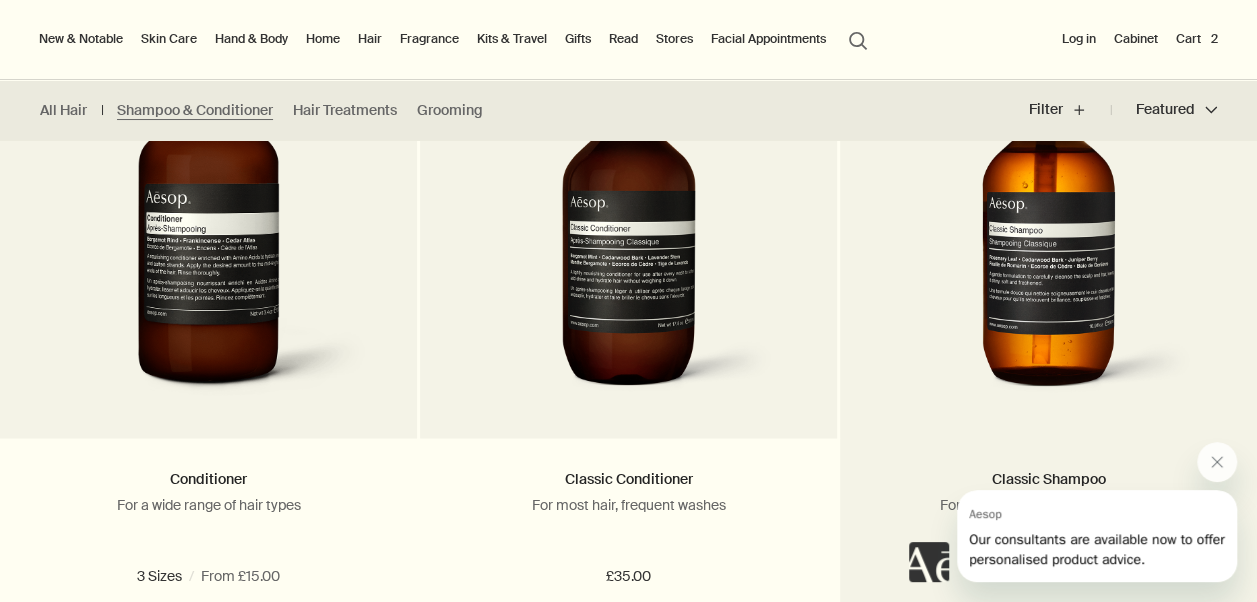 click at bounding box center [1048, 223] 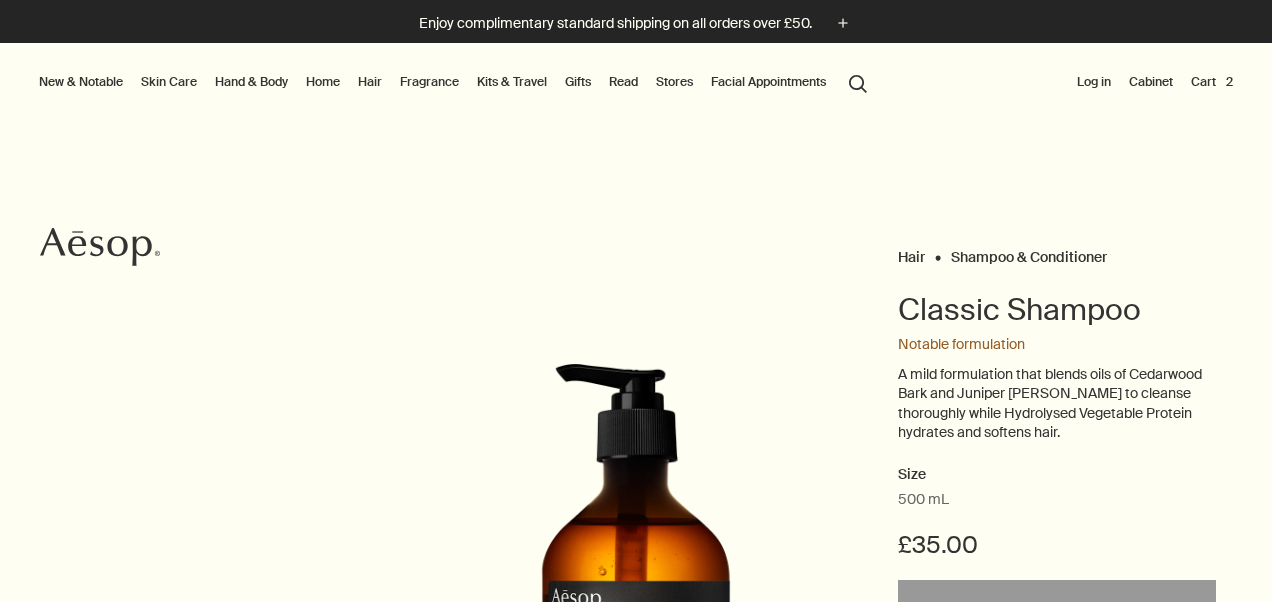 scroll, scrollTop: 0, scrollLeft: 0, axis: both 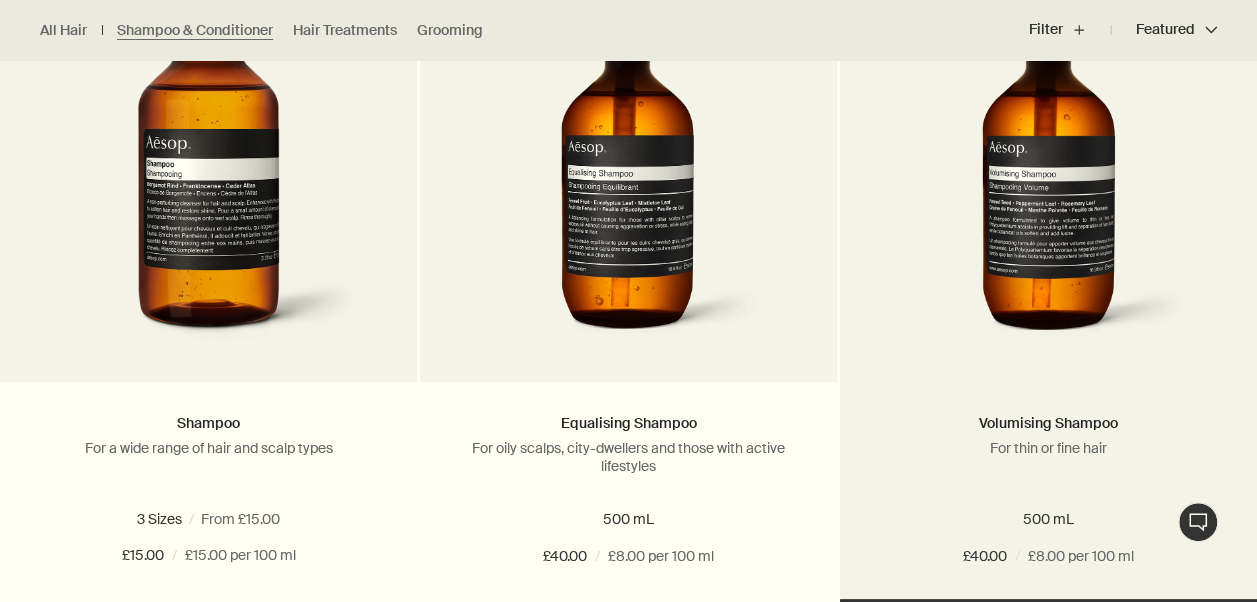 click at bounding box center (1048, 167) 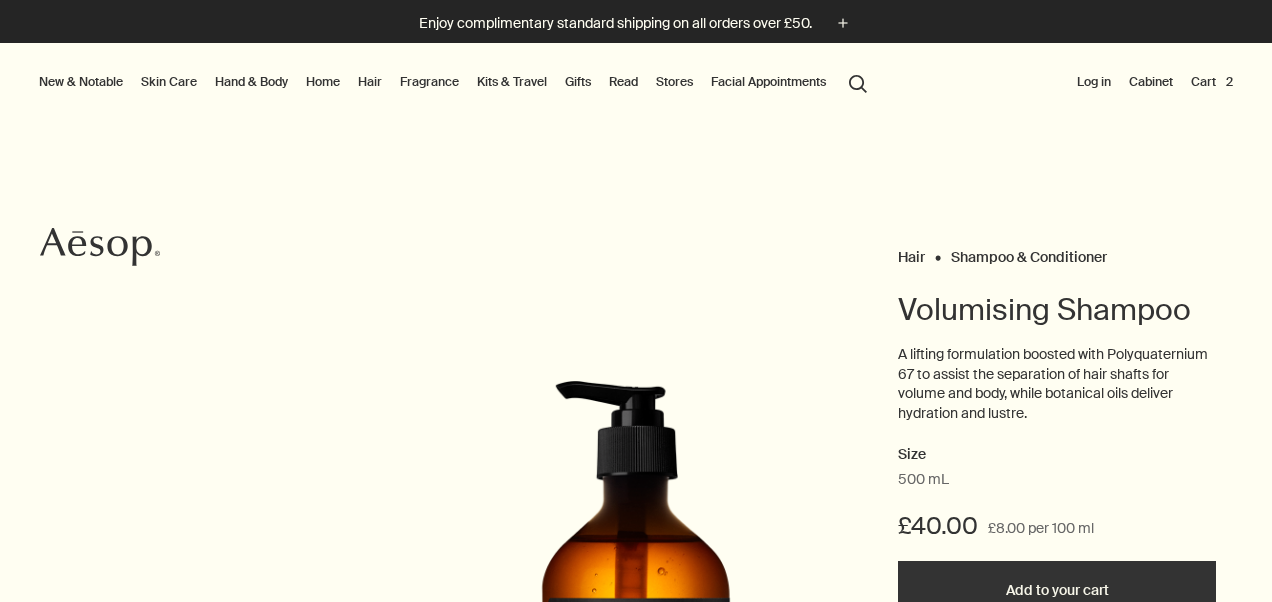 scroll, scrollTop: 0, scrollLeft: 0, axis: both 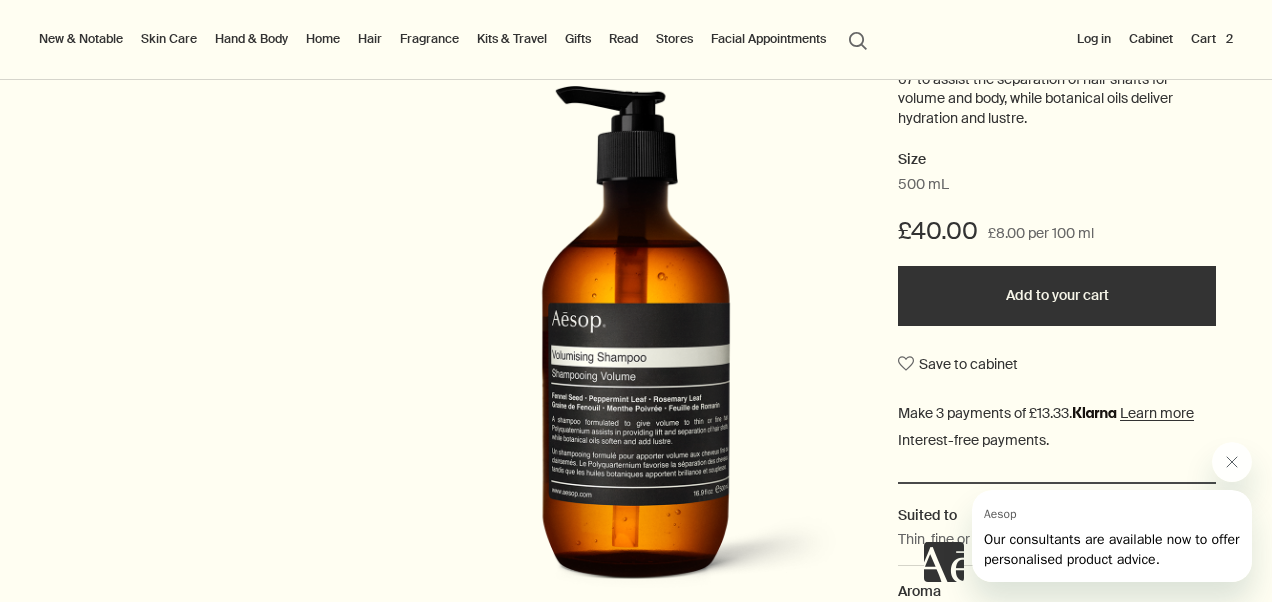 click on "Add to your cart" at bounding box center (1057, 296) 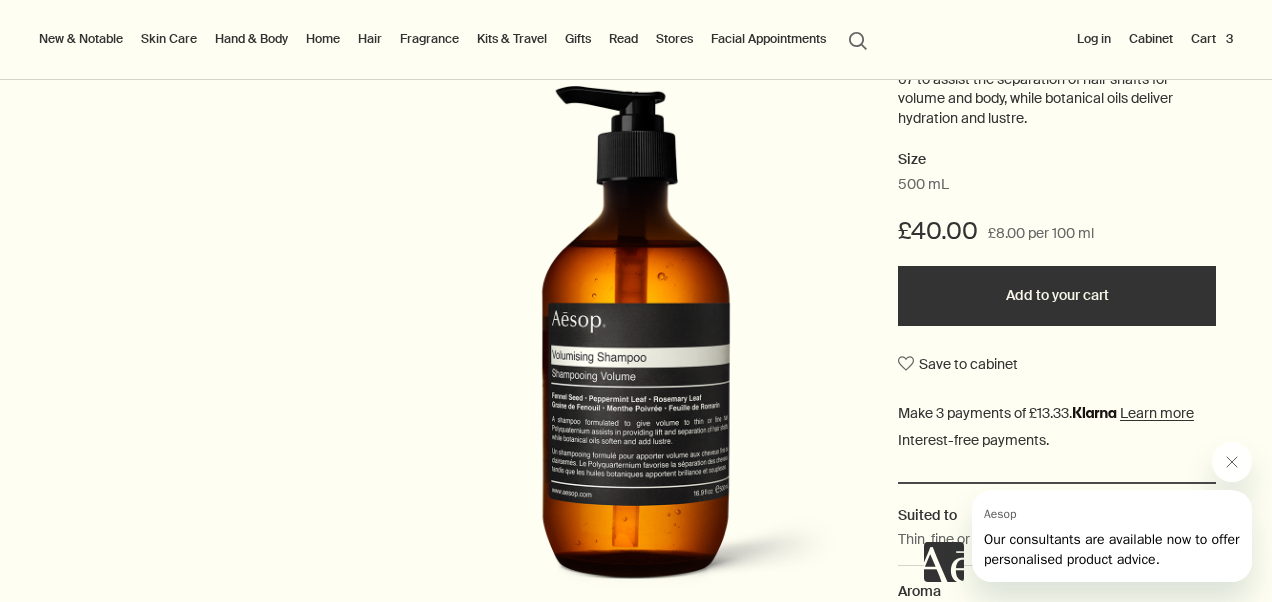 click on "Added to your cart Add to your cart" at bounding box center [1057, 296] 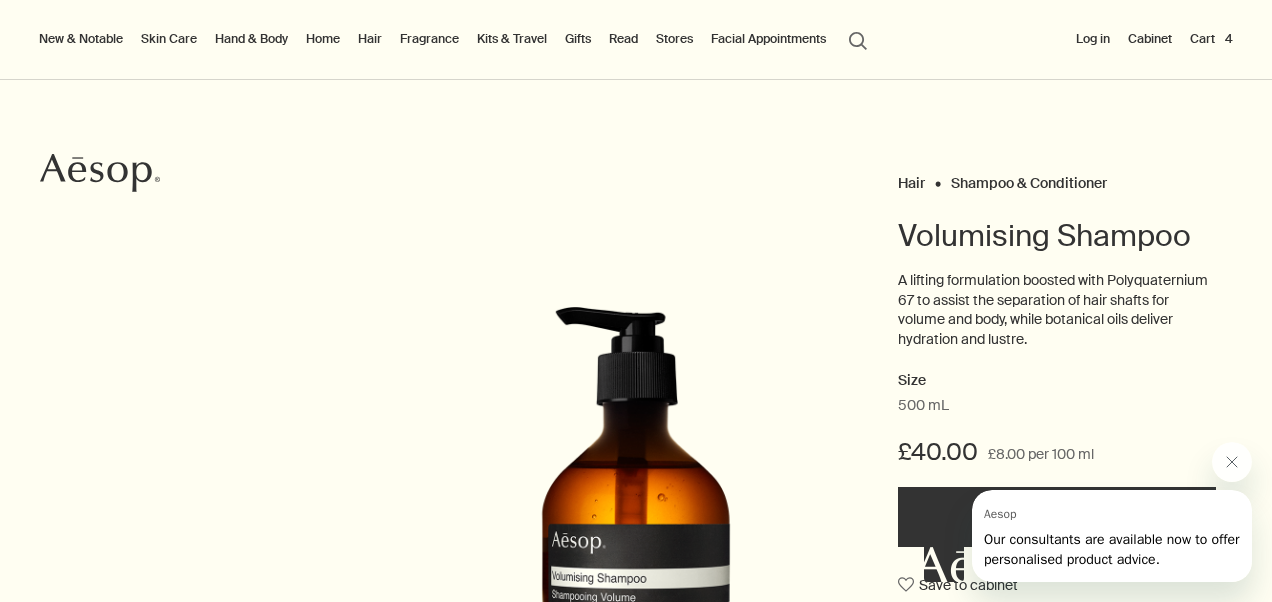 scroll, scrollTop: 30, scrollLeft: 0, axis: vertical 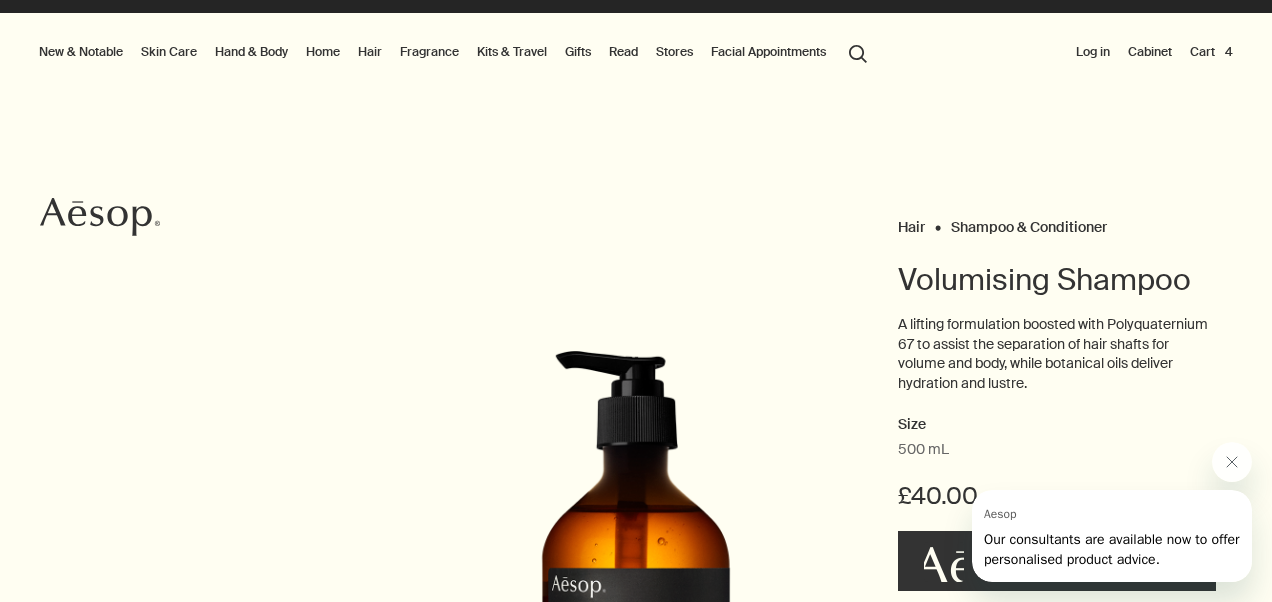 click on "Cart 4" at bounding box center [1211, 52] 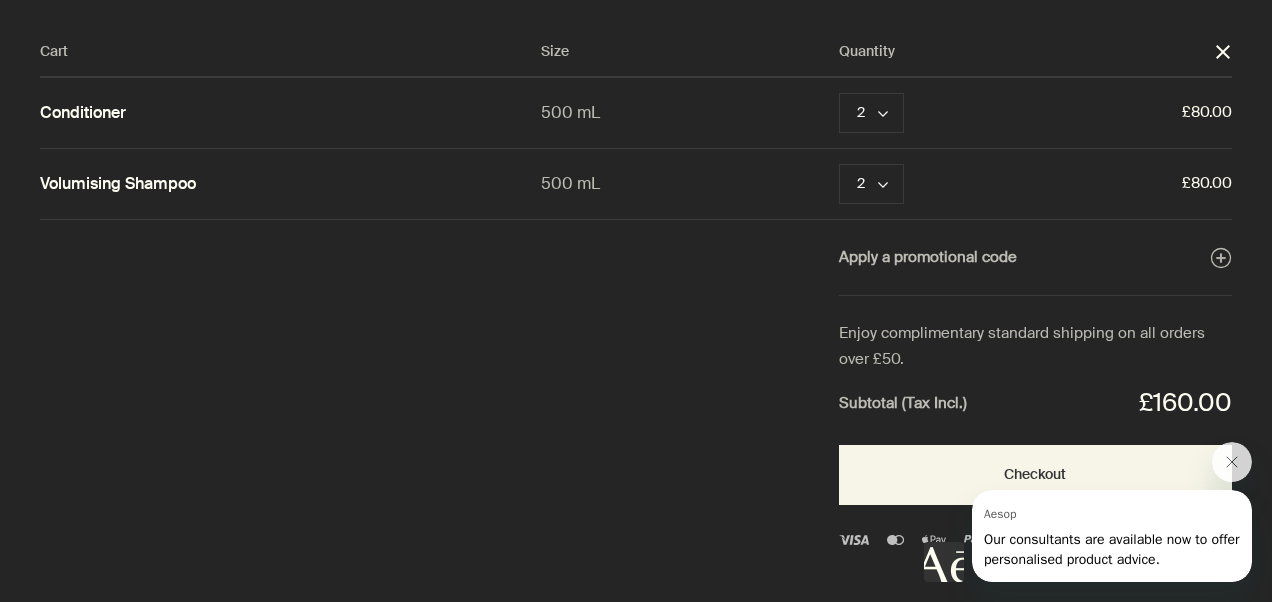 click at bounding box center [636, 0] 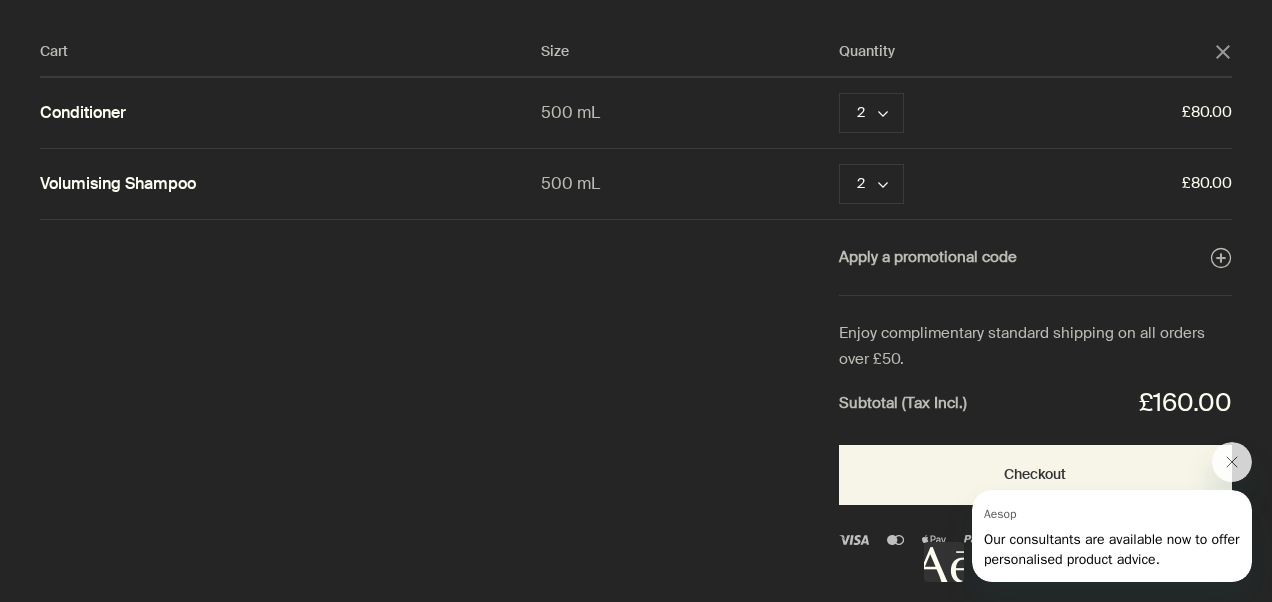 click on "Aesop Our consultants are available now to offer personalised product advice." at bounding box center (1112, 536) 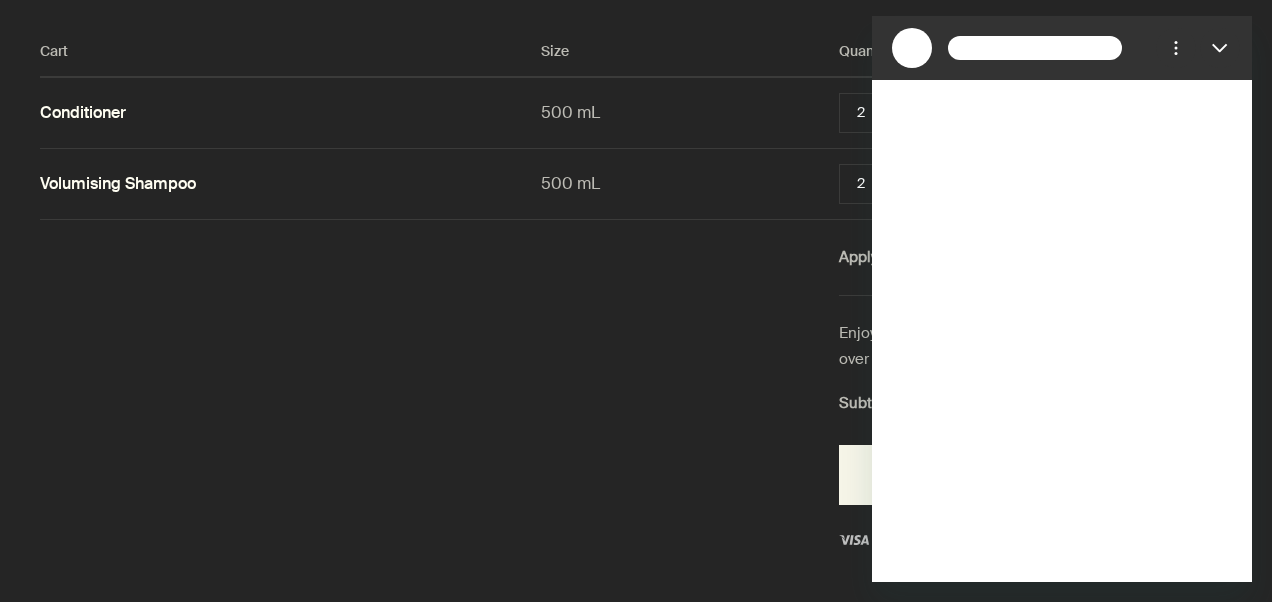 scroll, scrollTop: 0, scrollLeft: 0, axis: both 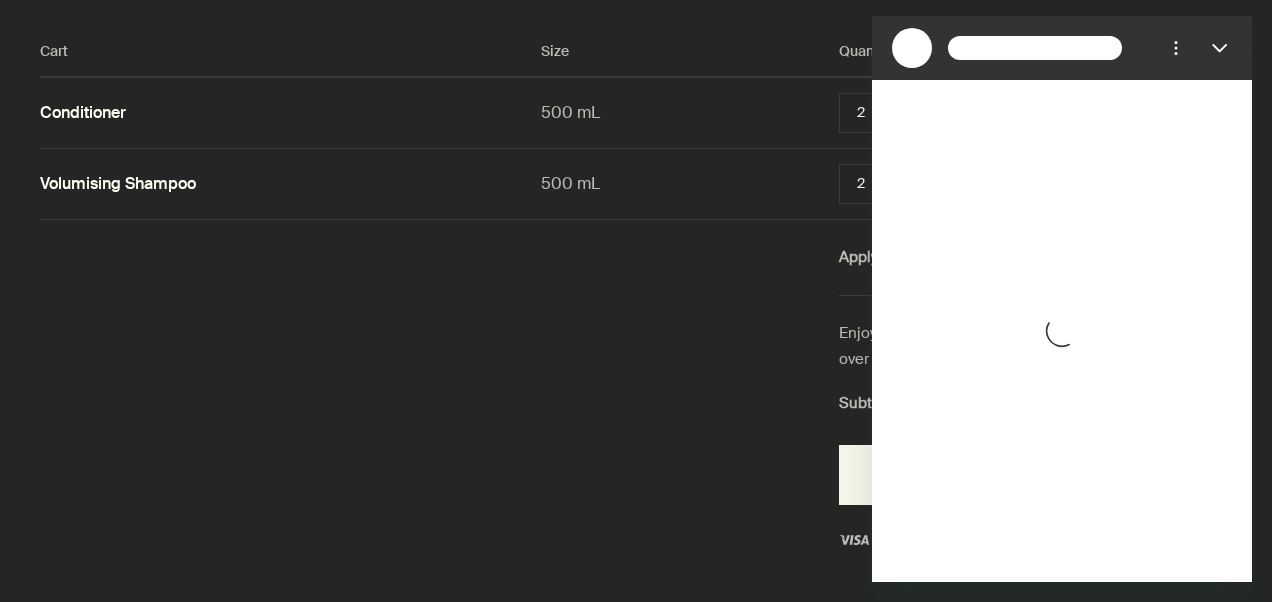 click at bounding box center [636, 0] 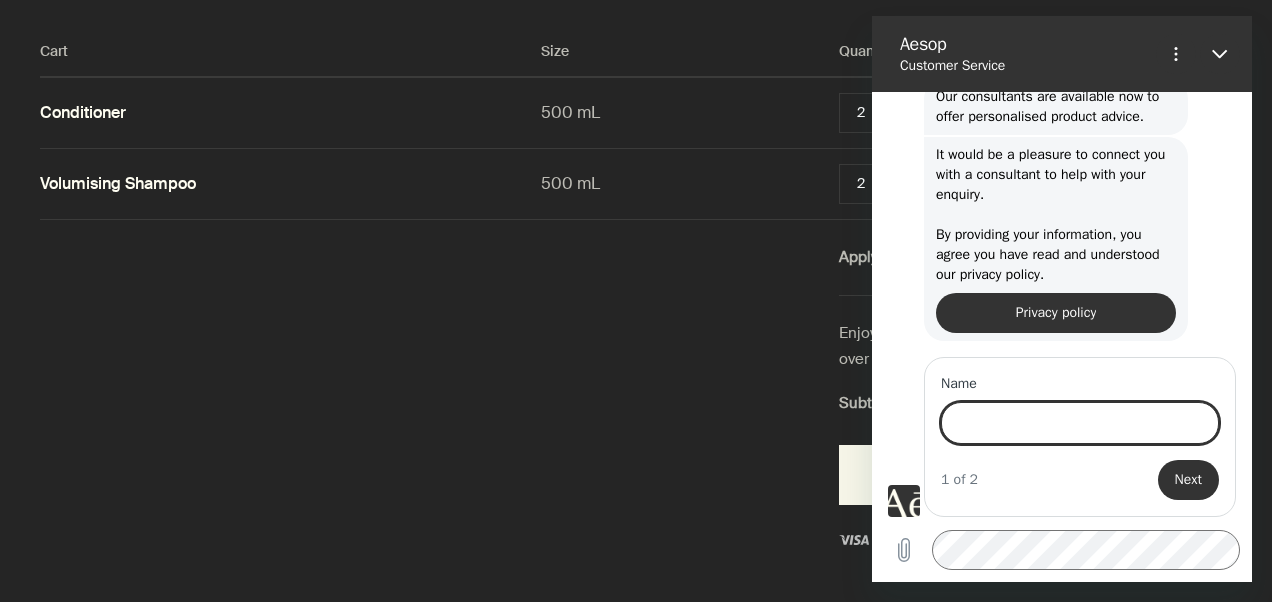 scroll, scrollTop: 90, scrollLeft: 0, axis: vertical 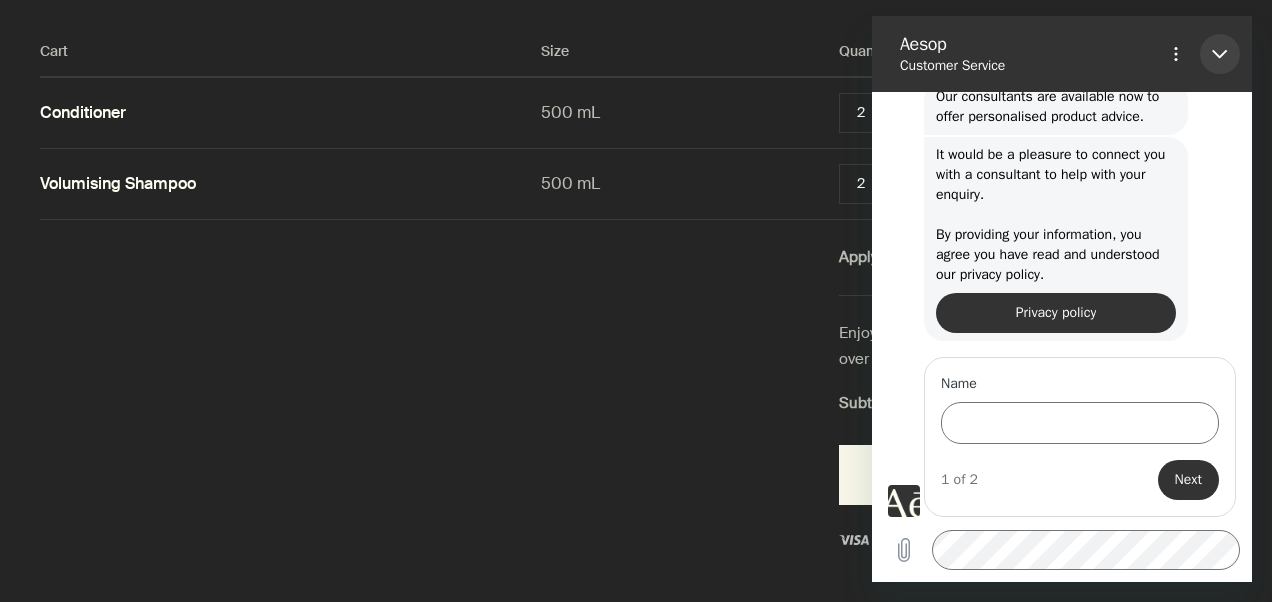 click 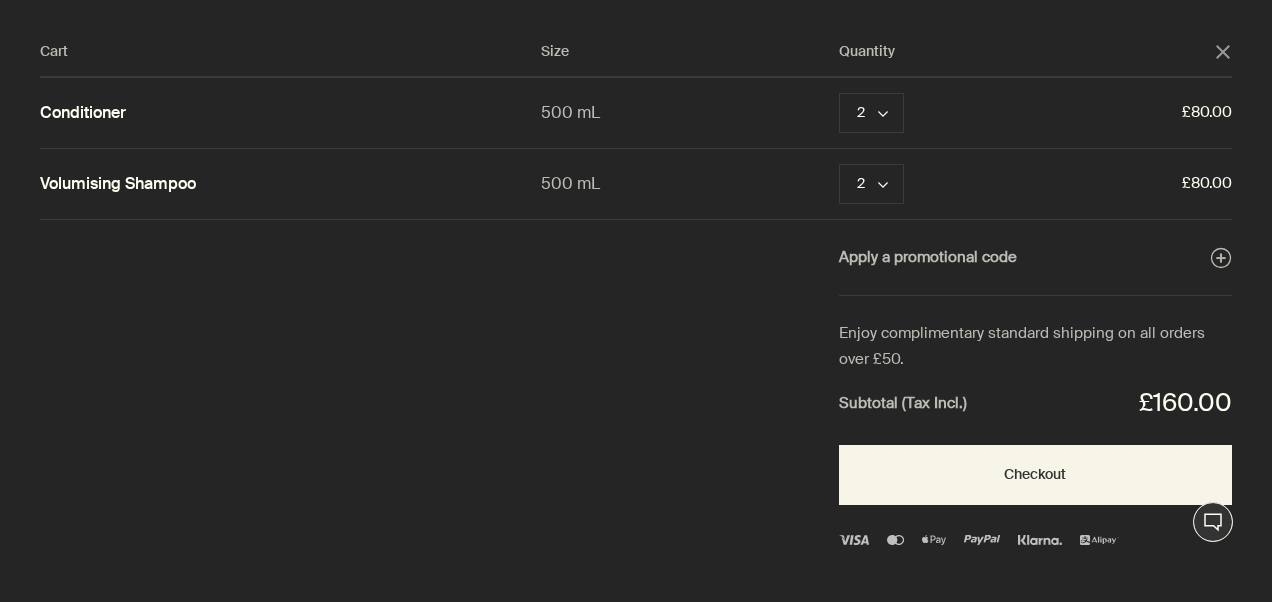 click at bounding box center [636, 0] 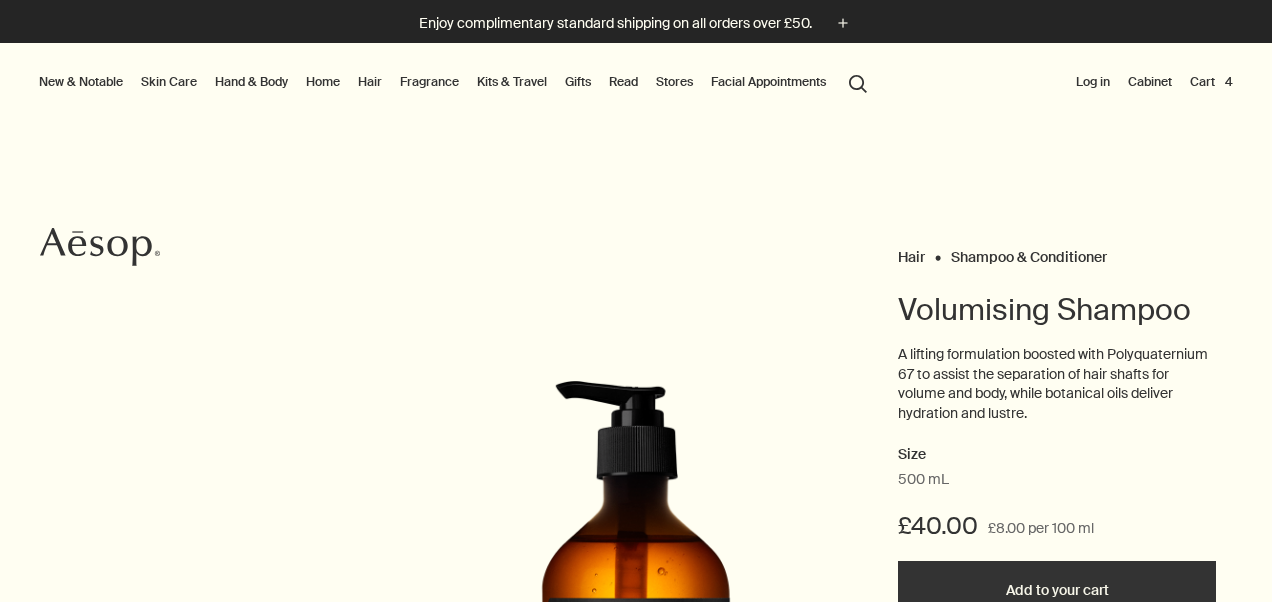 scroll, scrollTop: 0, scrollLeft: 0, axis: both 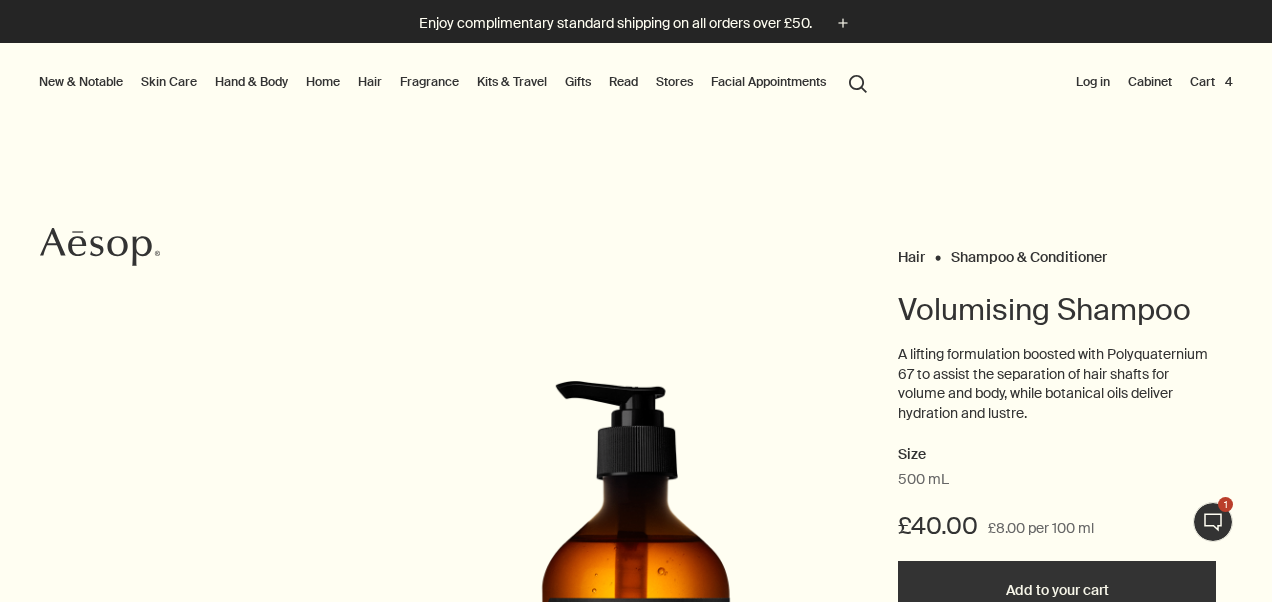click on "Cart 4" at bounding box center [1211, 82] 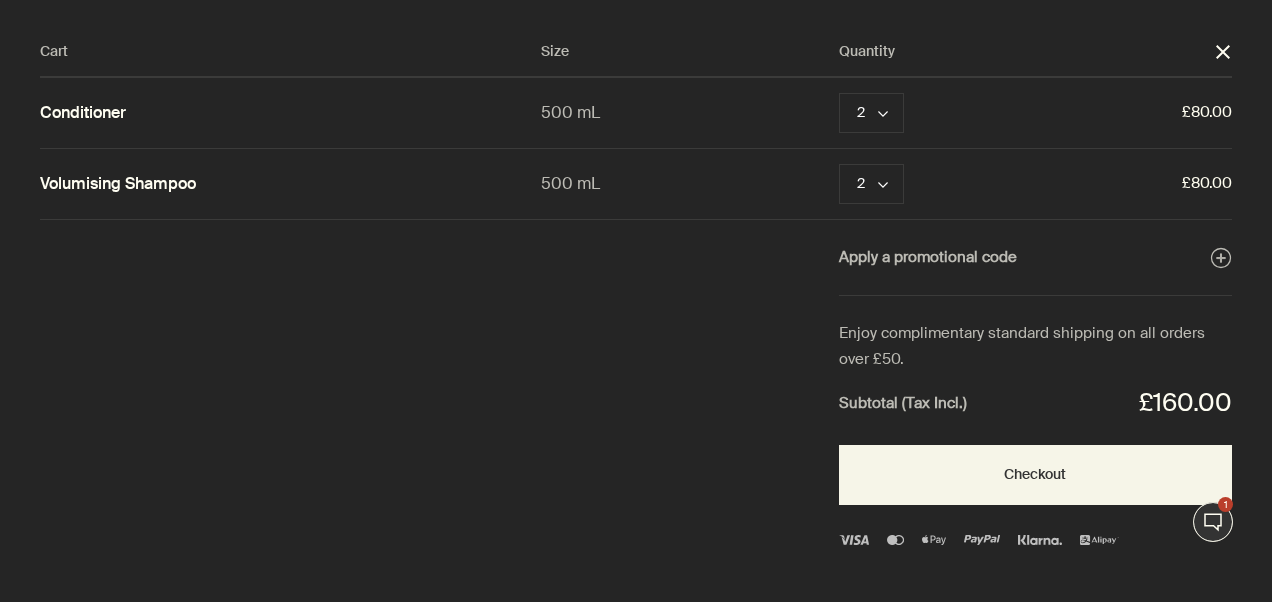 click at bounding box center [636, 0] 